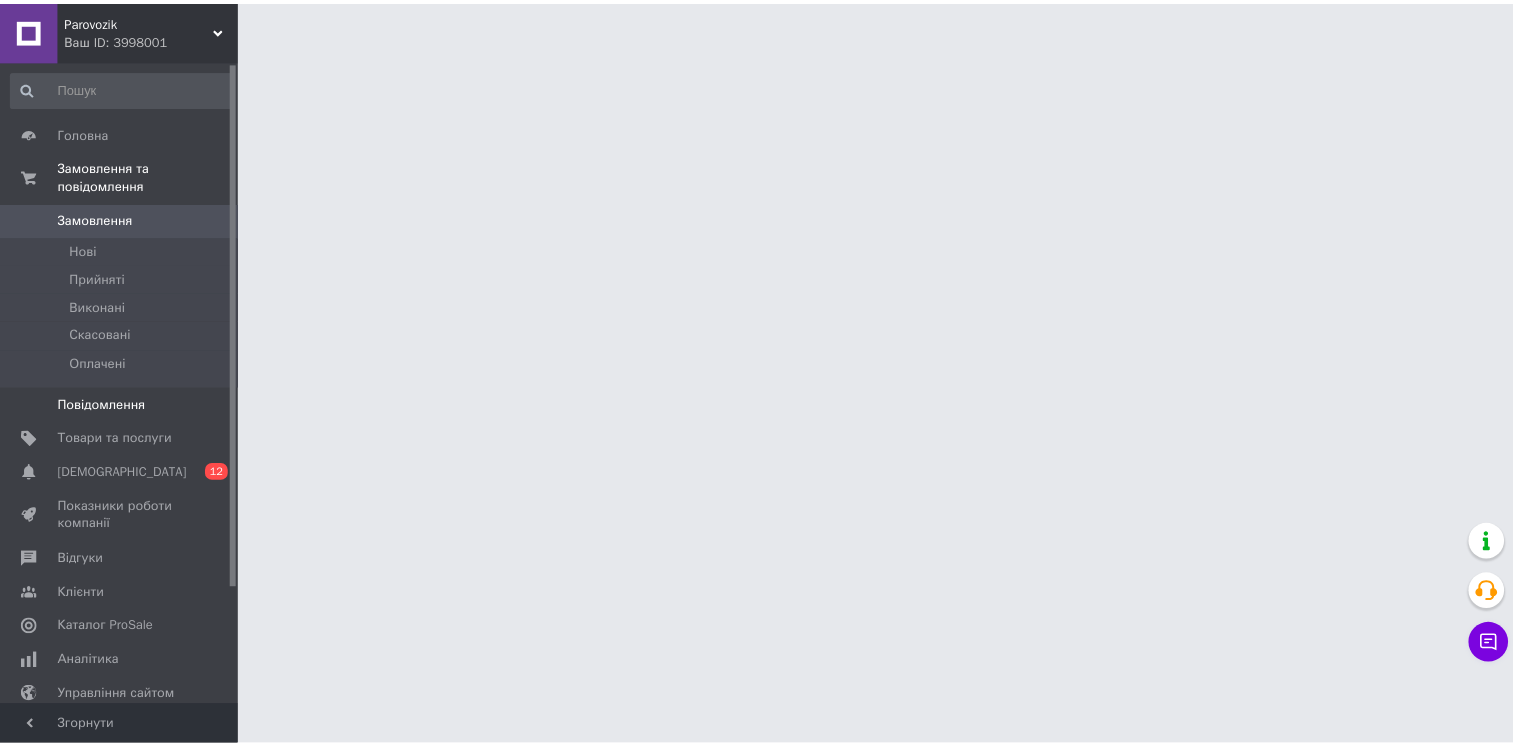 scroll, scrollTop: 0, scrollLeft: 0, axis: both 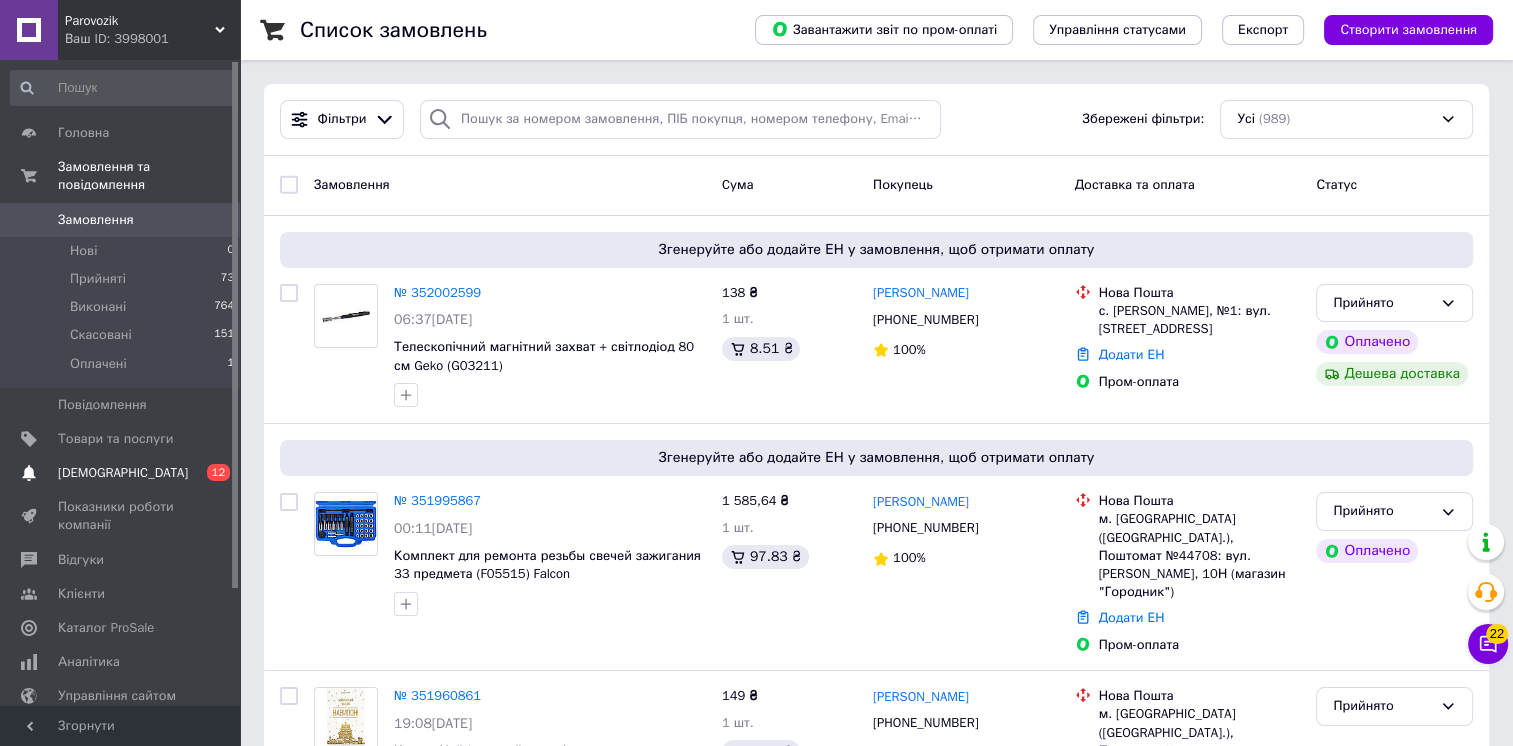 click on "[DEMOGRAPHIC_DATA]" at bounding box center (123, 473) 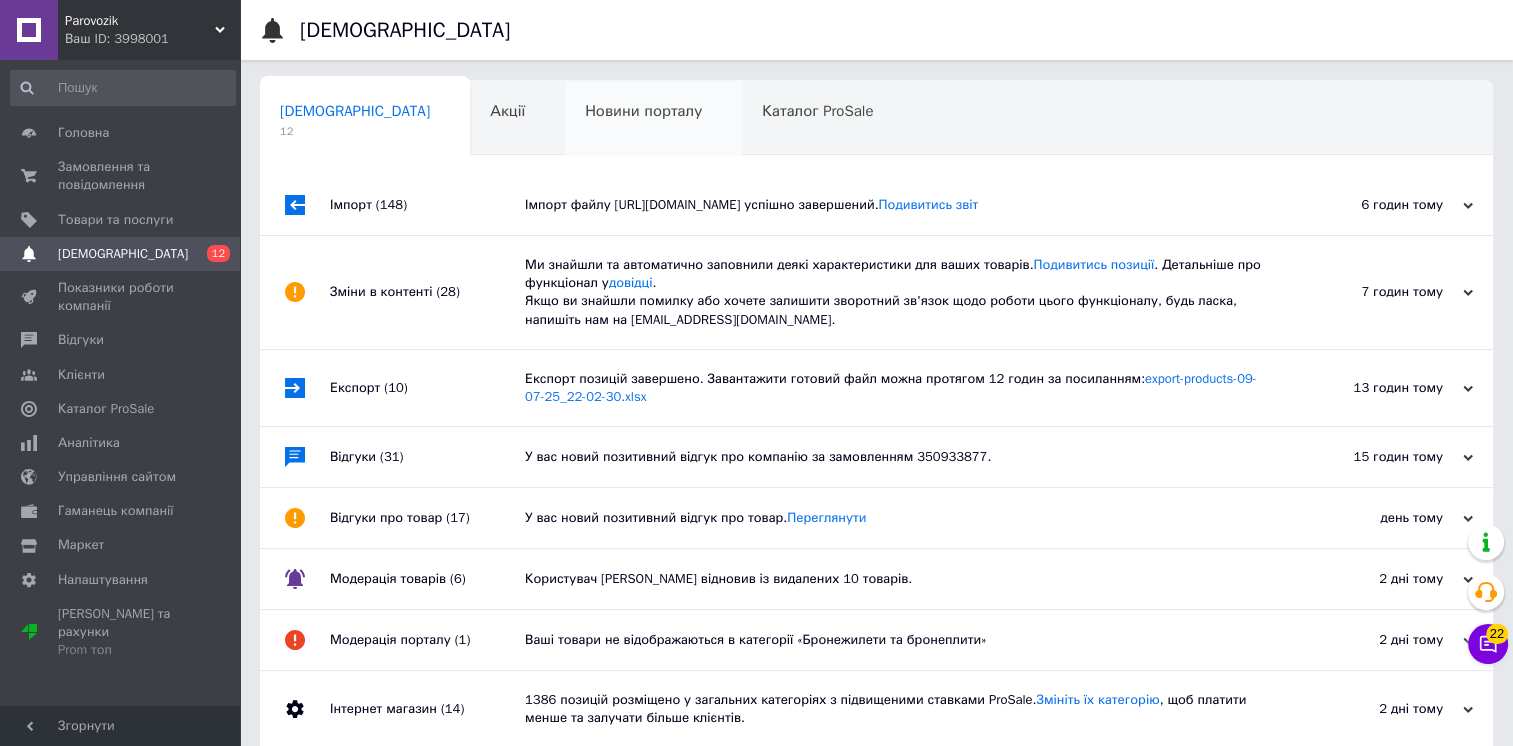 click on "Новини порталу 0" at bounding box center (653, 119) 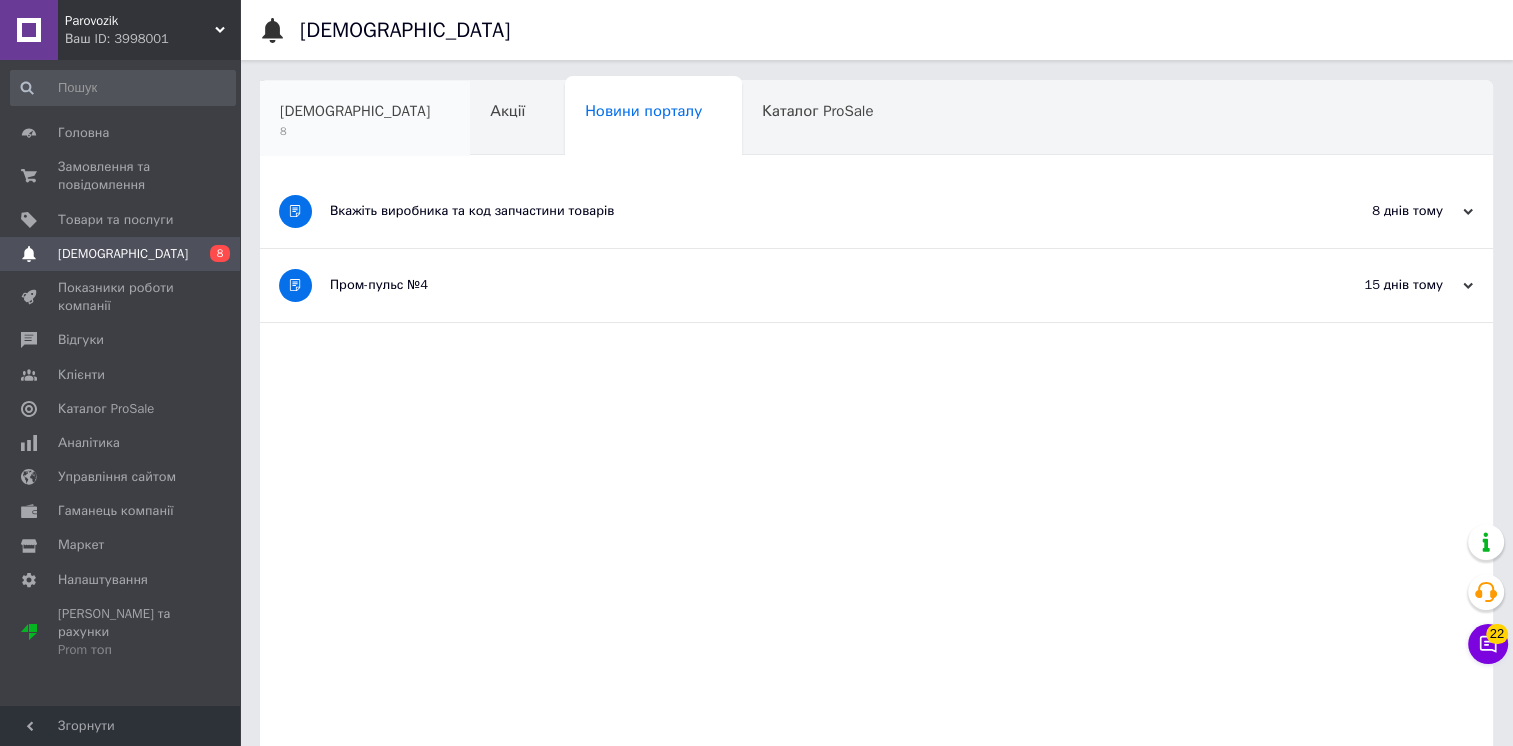 click on "[DEMOGRAPHIC_DATA]" at bounding box center (355, 111) 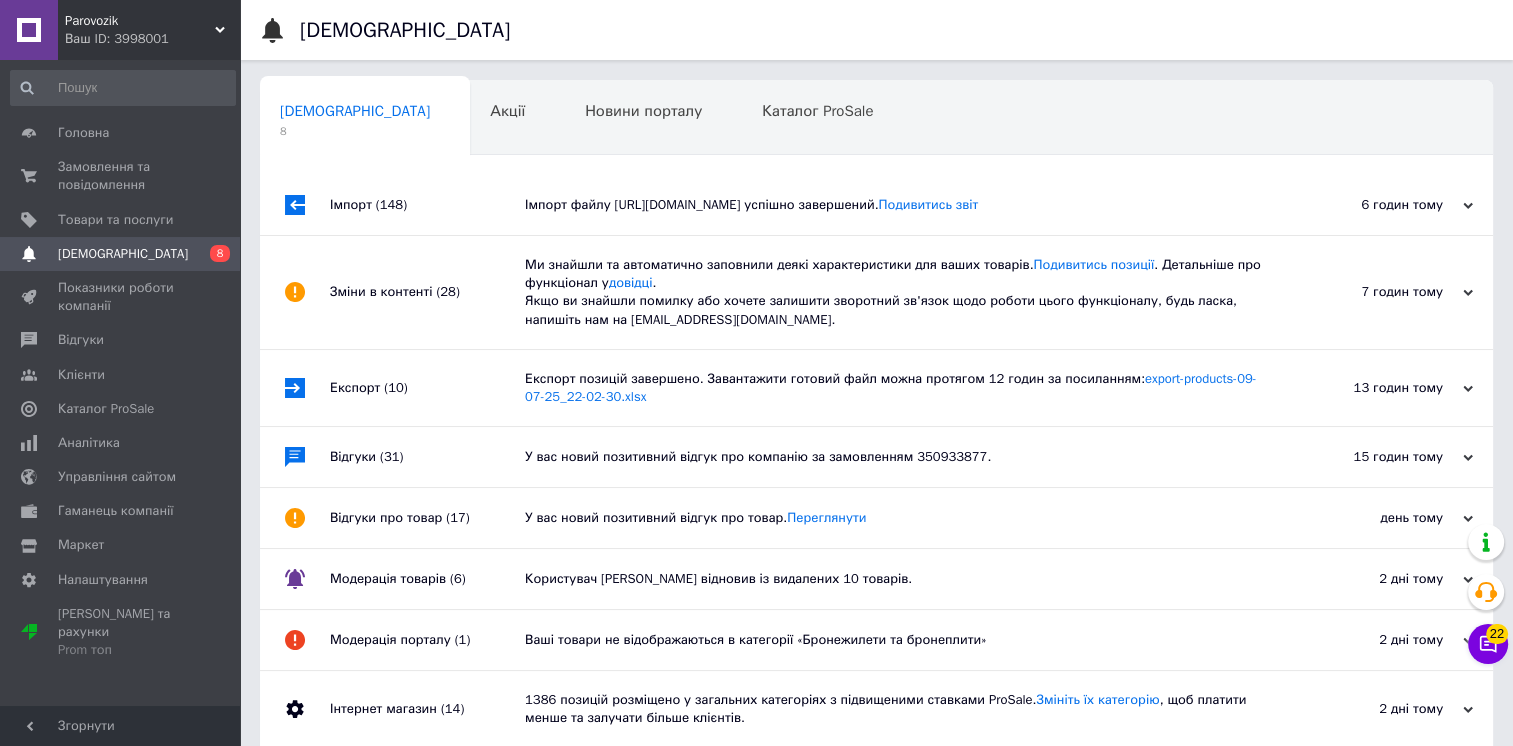 click on "Імпорт файлу [URL][DOMAIN_NAME] успішно завершений.  Подивитись звіт" at bounding box center (899, 205) 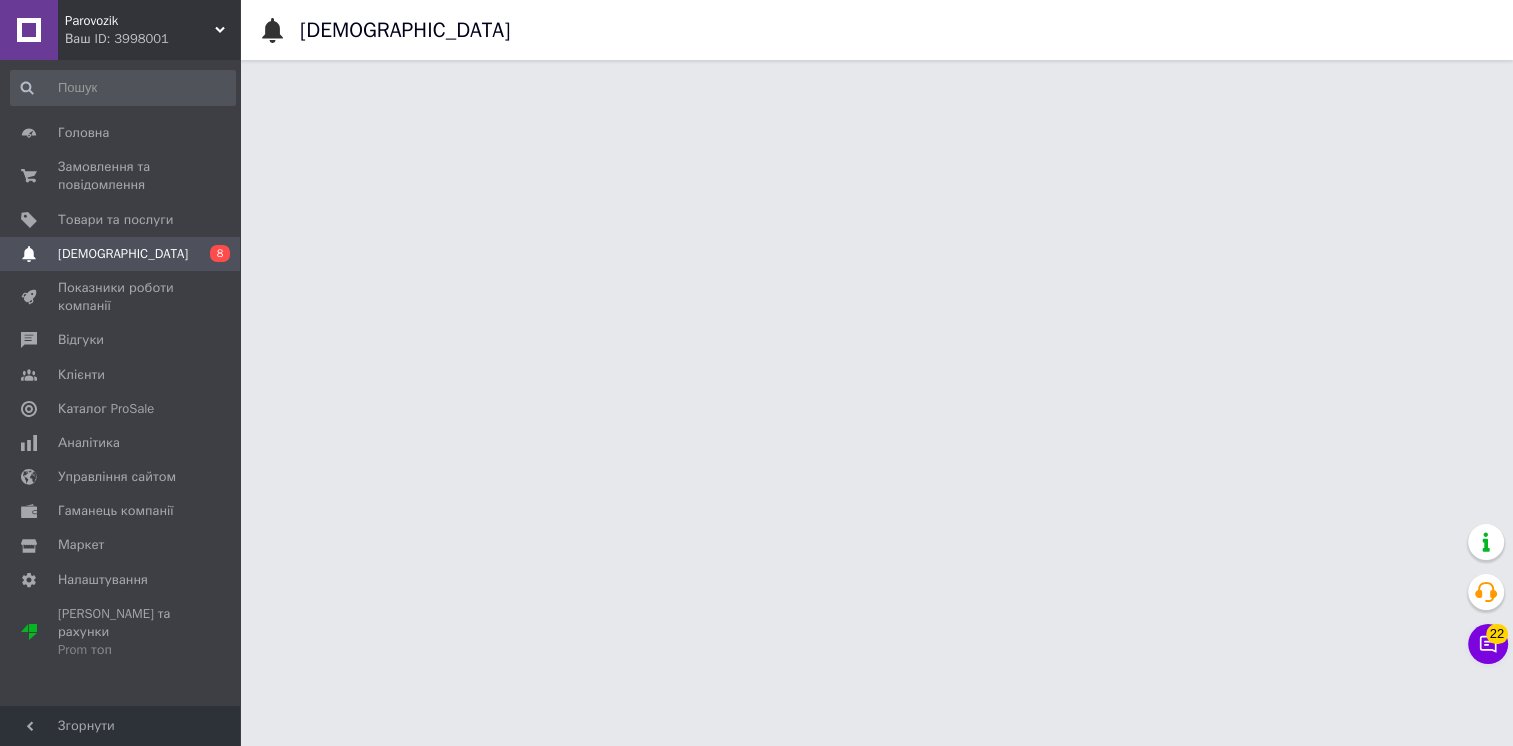 scroll, scrollTop: 13468, scrollLeft: 0, axis: vertical 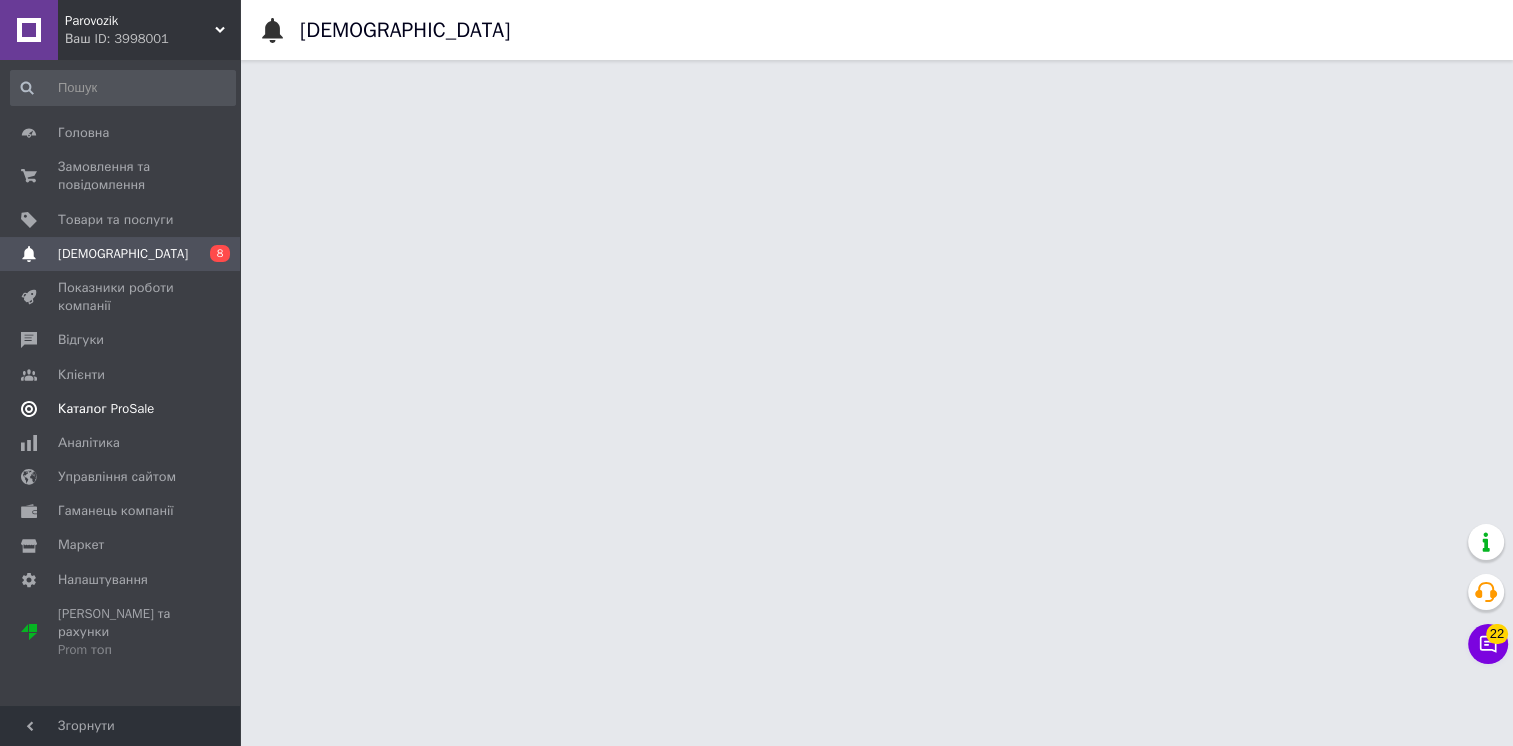 click on "Каталог ProSale" at bounding box center (106, 409) 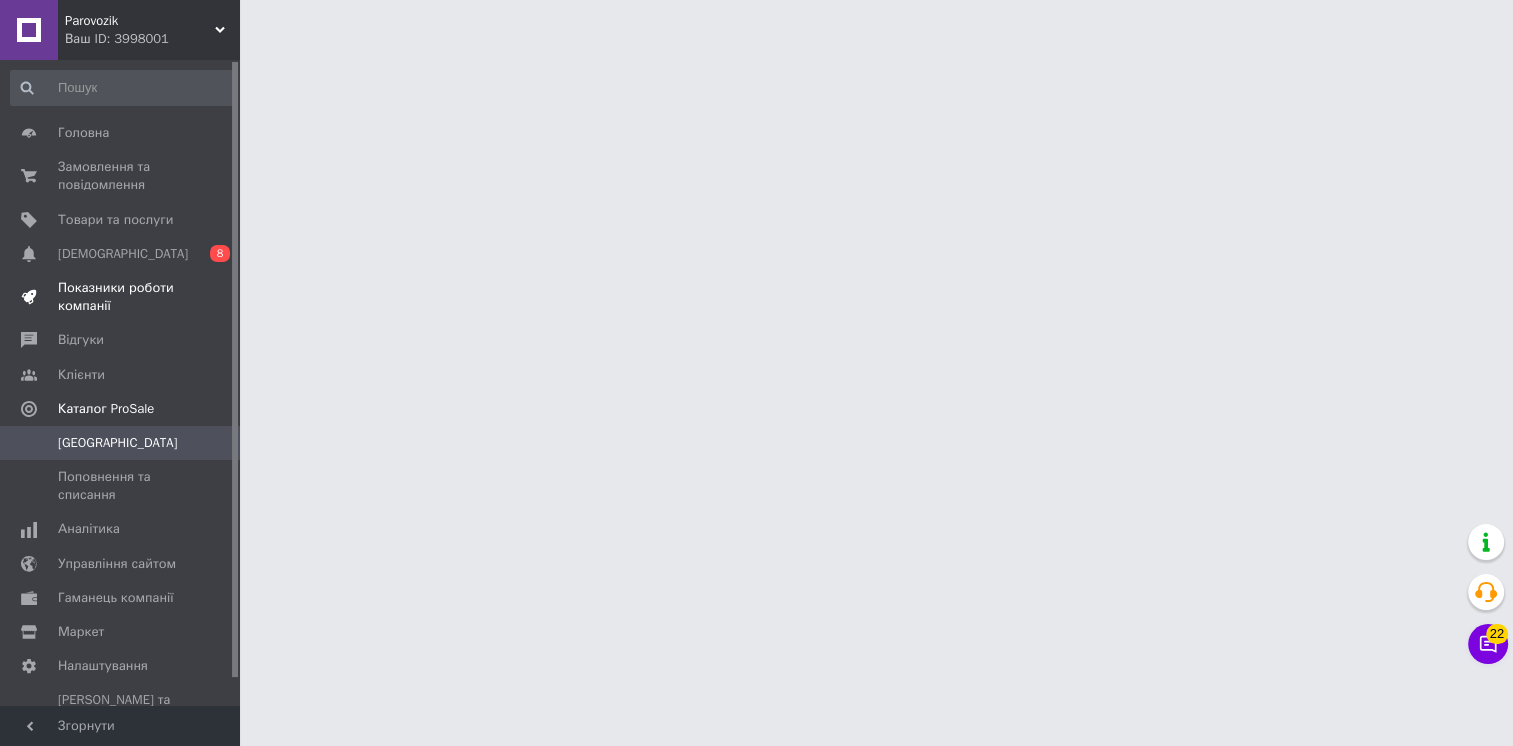 scroll, scrollTop: 0, scrollLeft: 0, axis: both 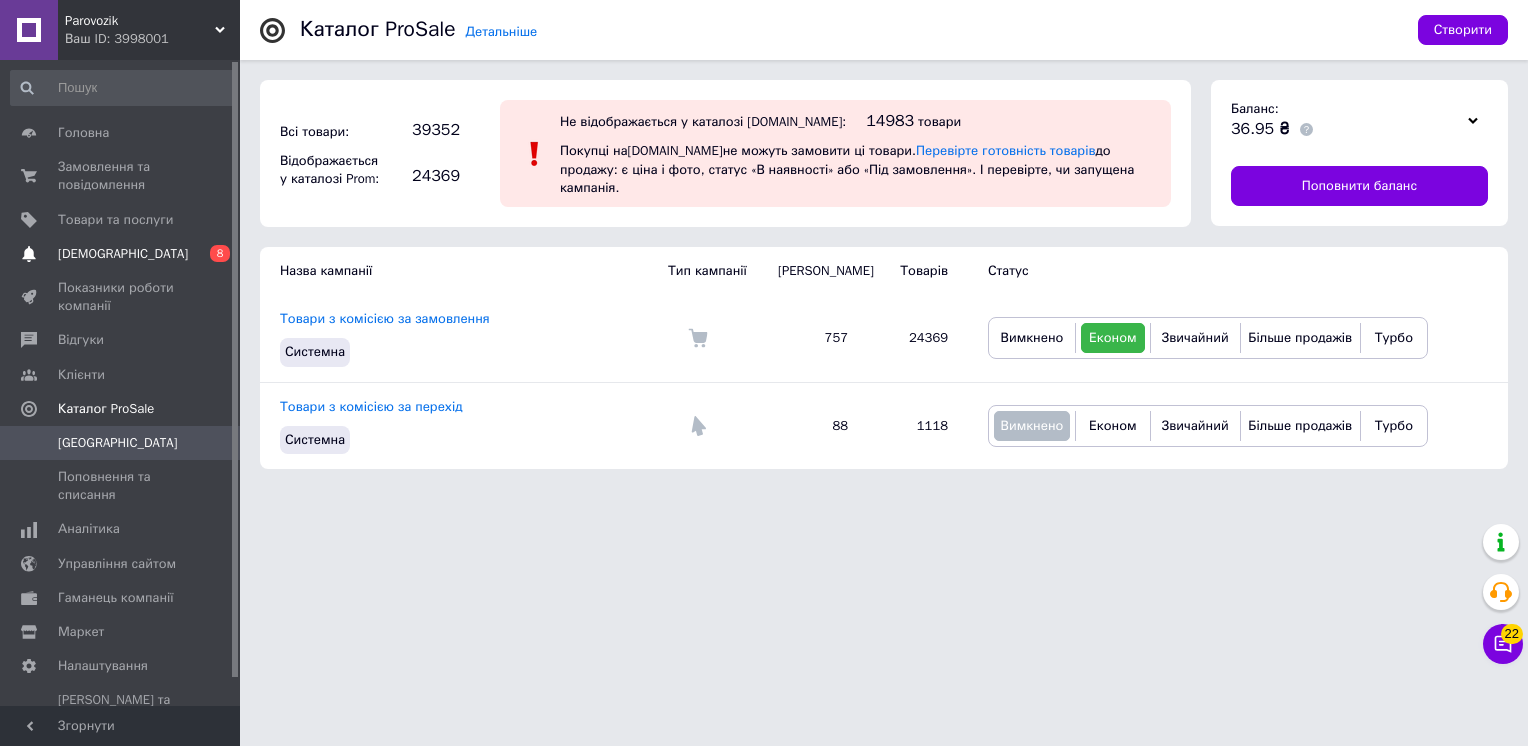click on "[DEMOGRAPHIC_DATA]" at bounding box center [123, 254] 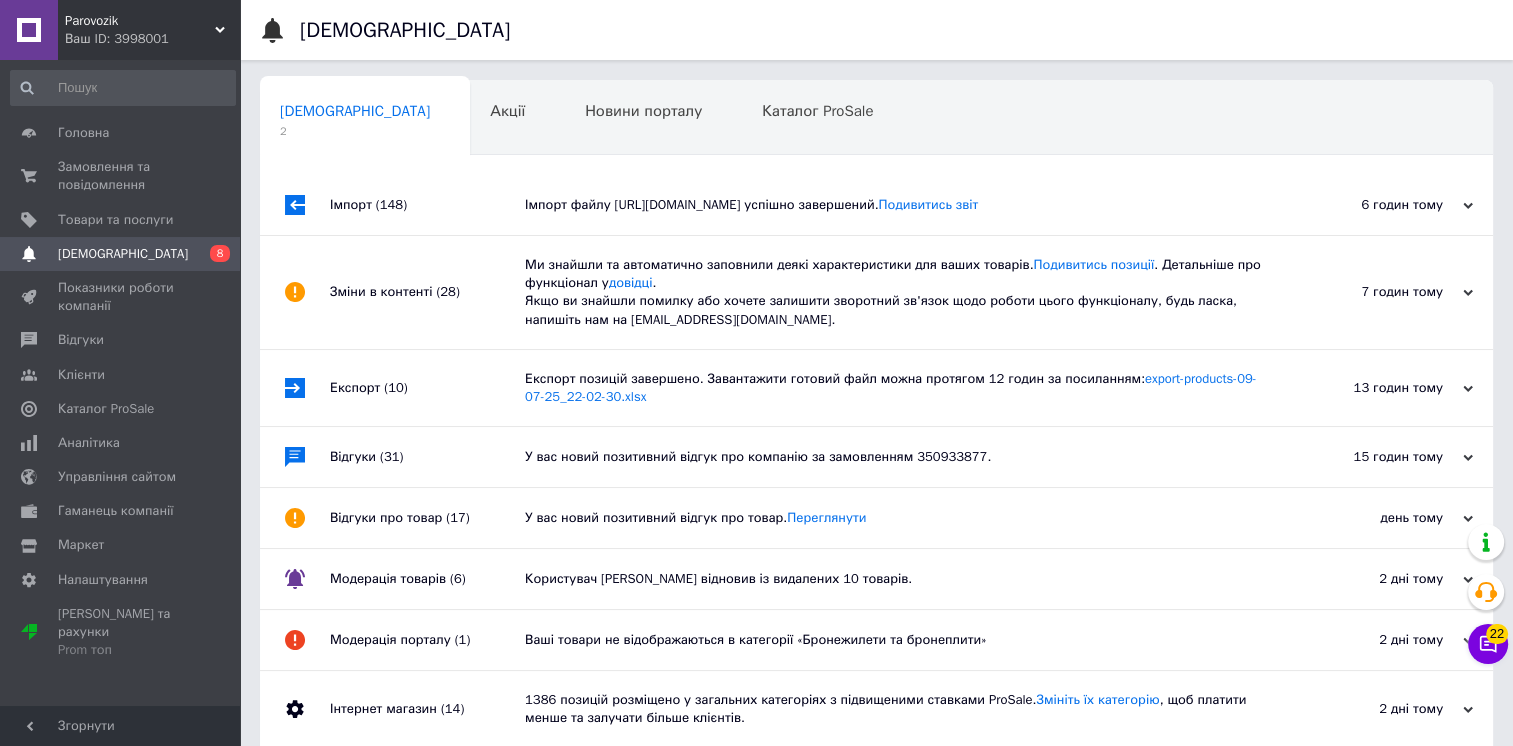 click on "Ми знайшли та автоматично заповнили деякі характеристики для ваших товарів.  Подивитись позиції . Детальніше про функціонал у  довідці . Якщо ви знайшли помилку або хочете залишити зворотний зв'язок щодо роботи цього функціоналу, будь ласка, напишіть нам на [EMAIL_ADDRESS][DOMAIN_NAME]." at bounding box center (899, 292) 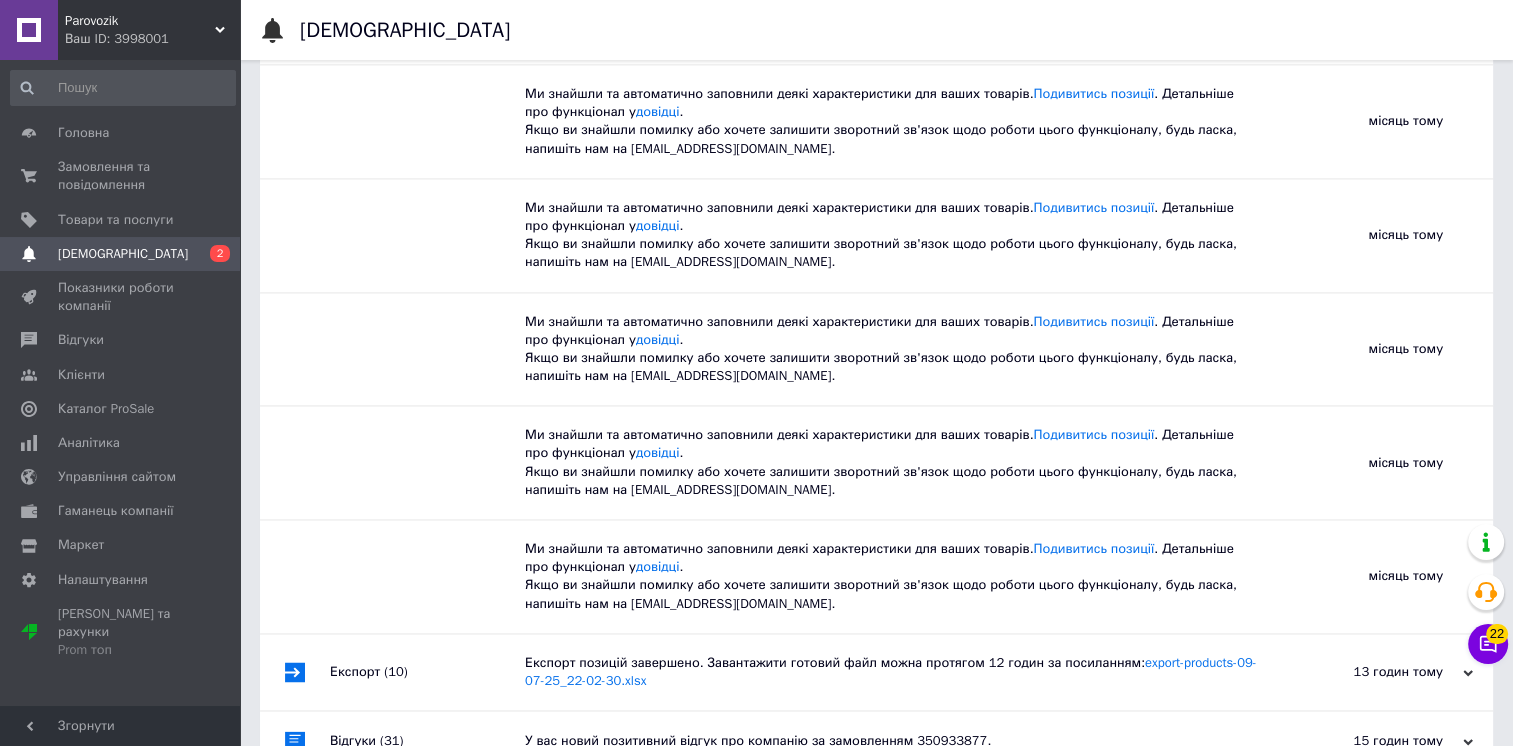 scroll, scrollTop: 3257, scrollLeft: 0, axis: vertical 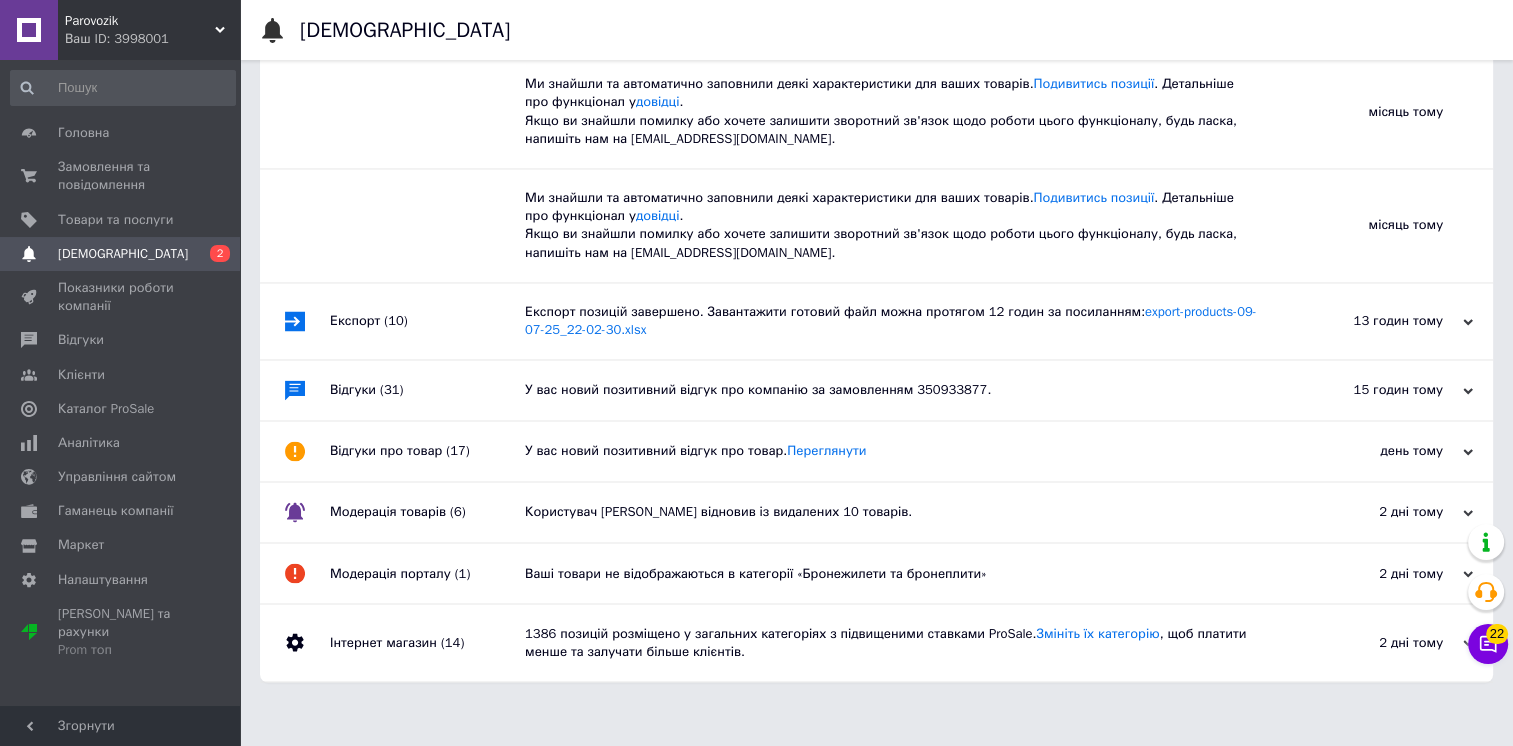 click on "Експорт позицій завершено. Завантажити готовий файл можна протягом 12 годин за посиланням:  export-products-09-07-25_22-02-30.xlsx" at bounding box center (899, 321) 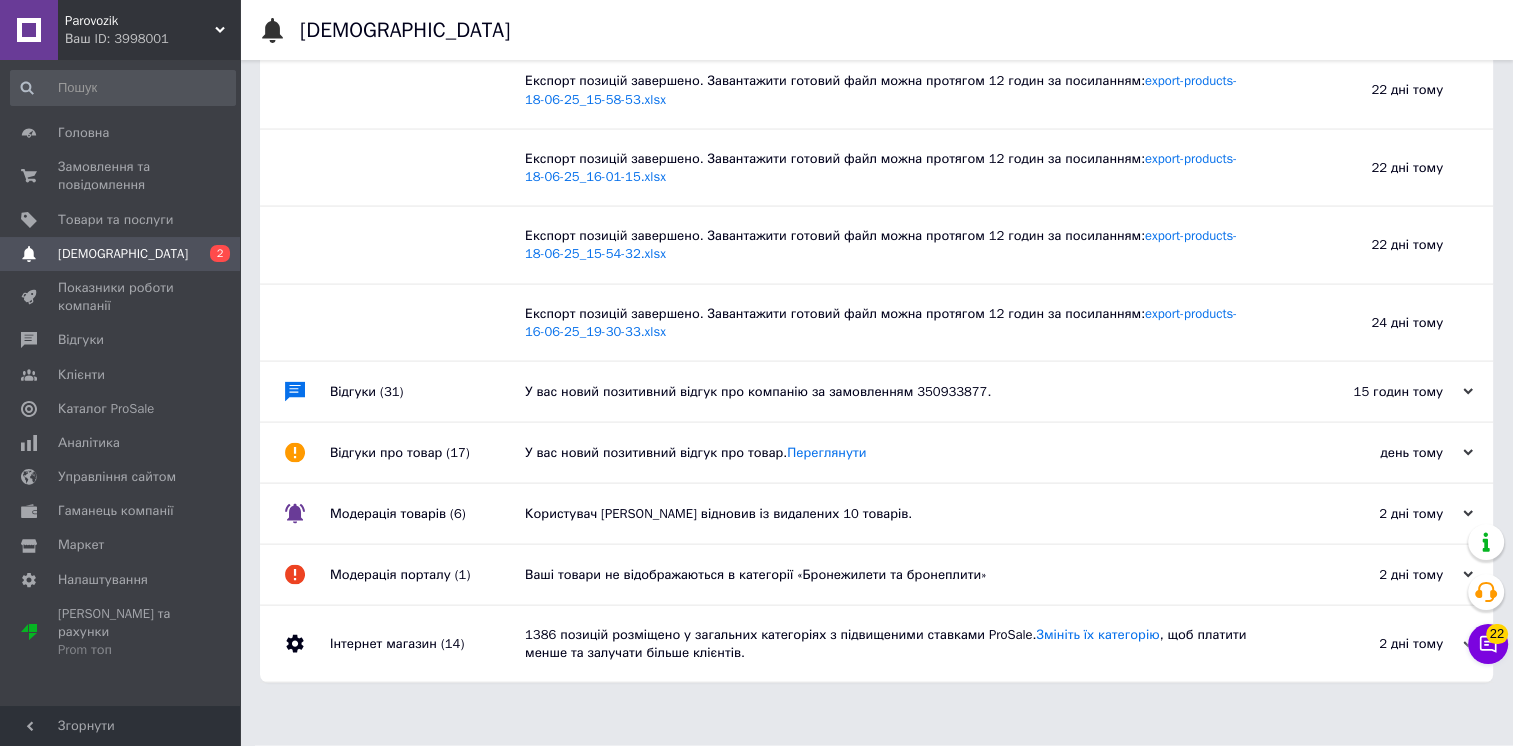 click on "У вас новий позитивний відгук про компанію за замовленням 350933877." at bounding box center (899, 392) 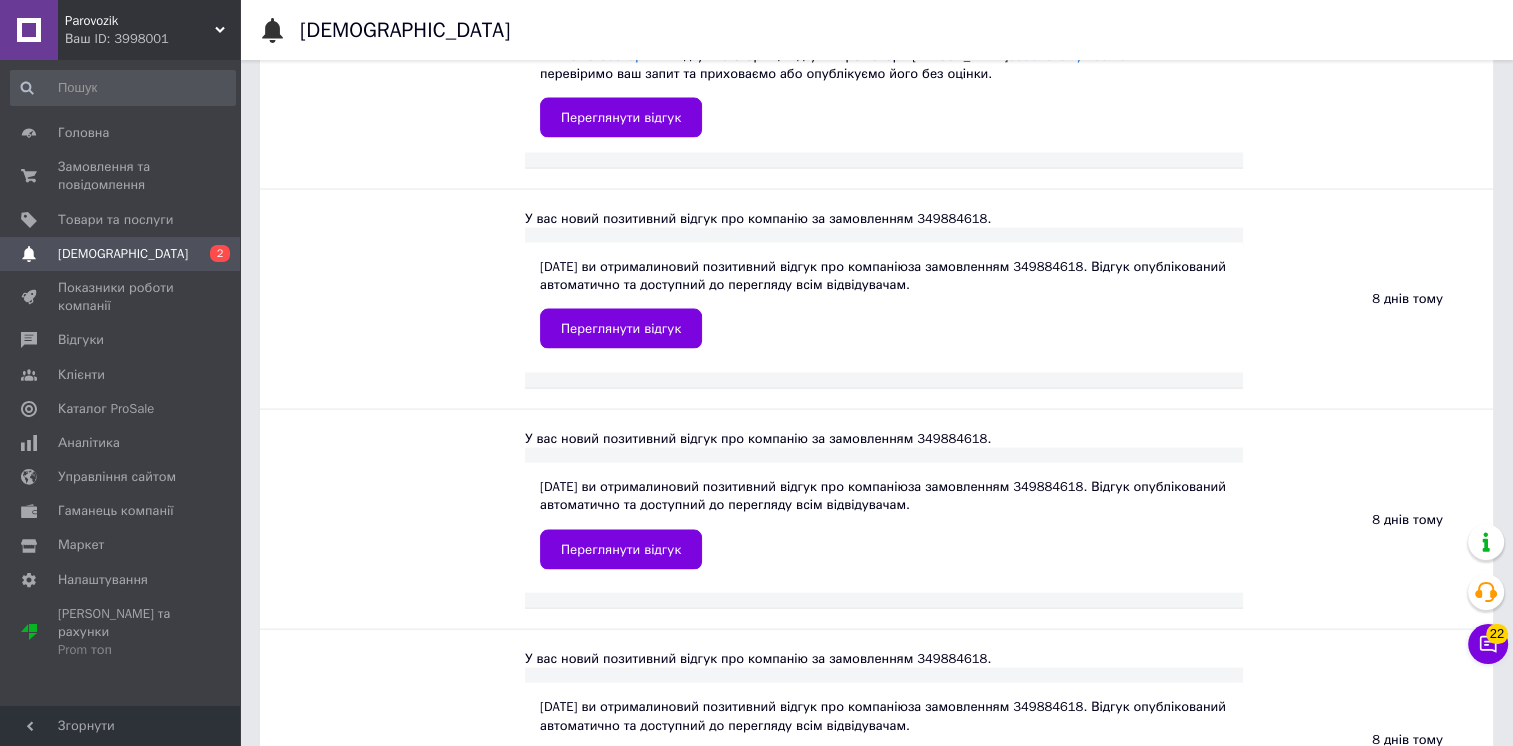 scroll, scrollTop: 11628, scrollLeft: 0, axis: vertical 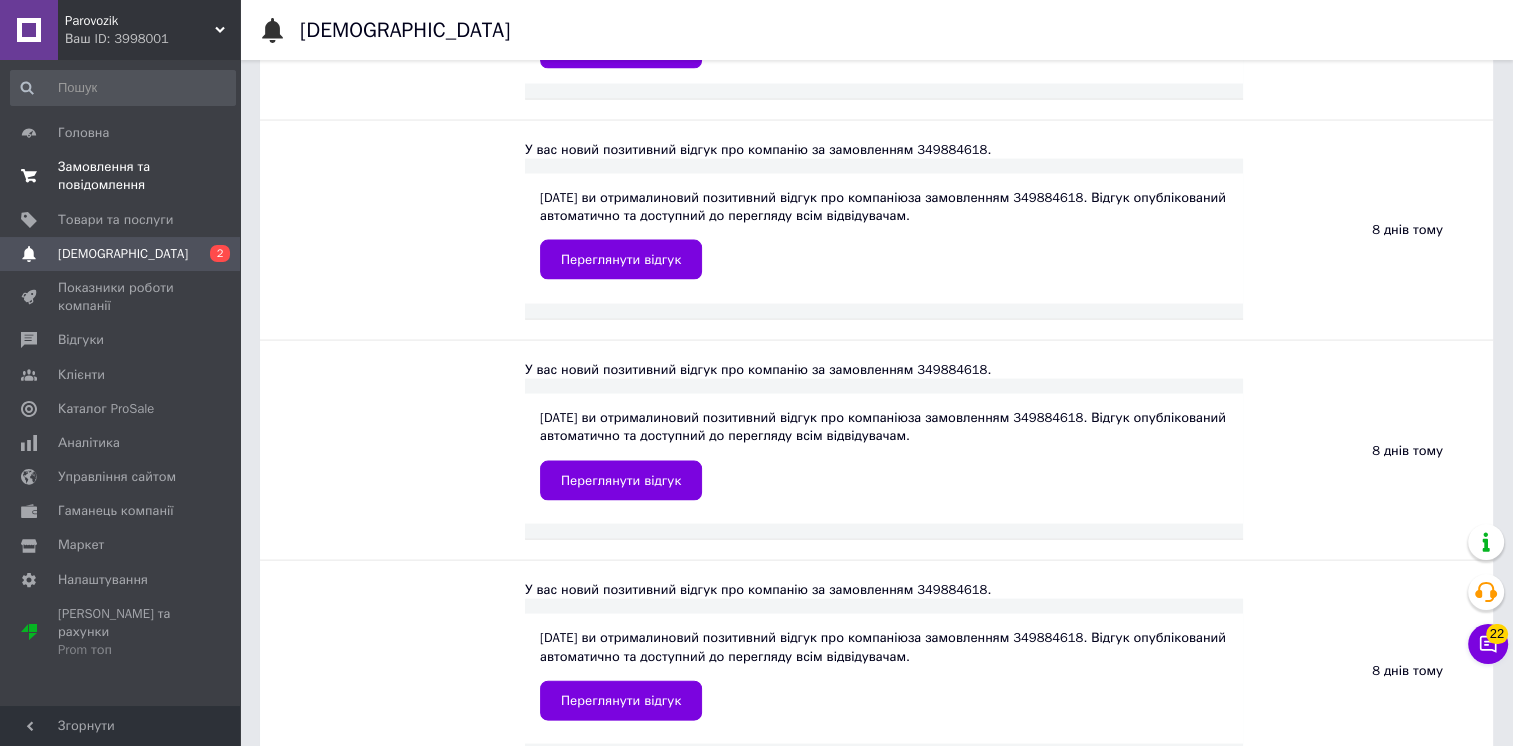 click on "Замовлення та повідомлення" at bounding box center [121, 176] 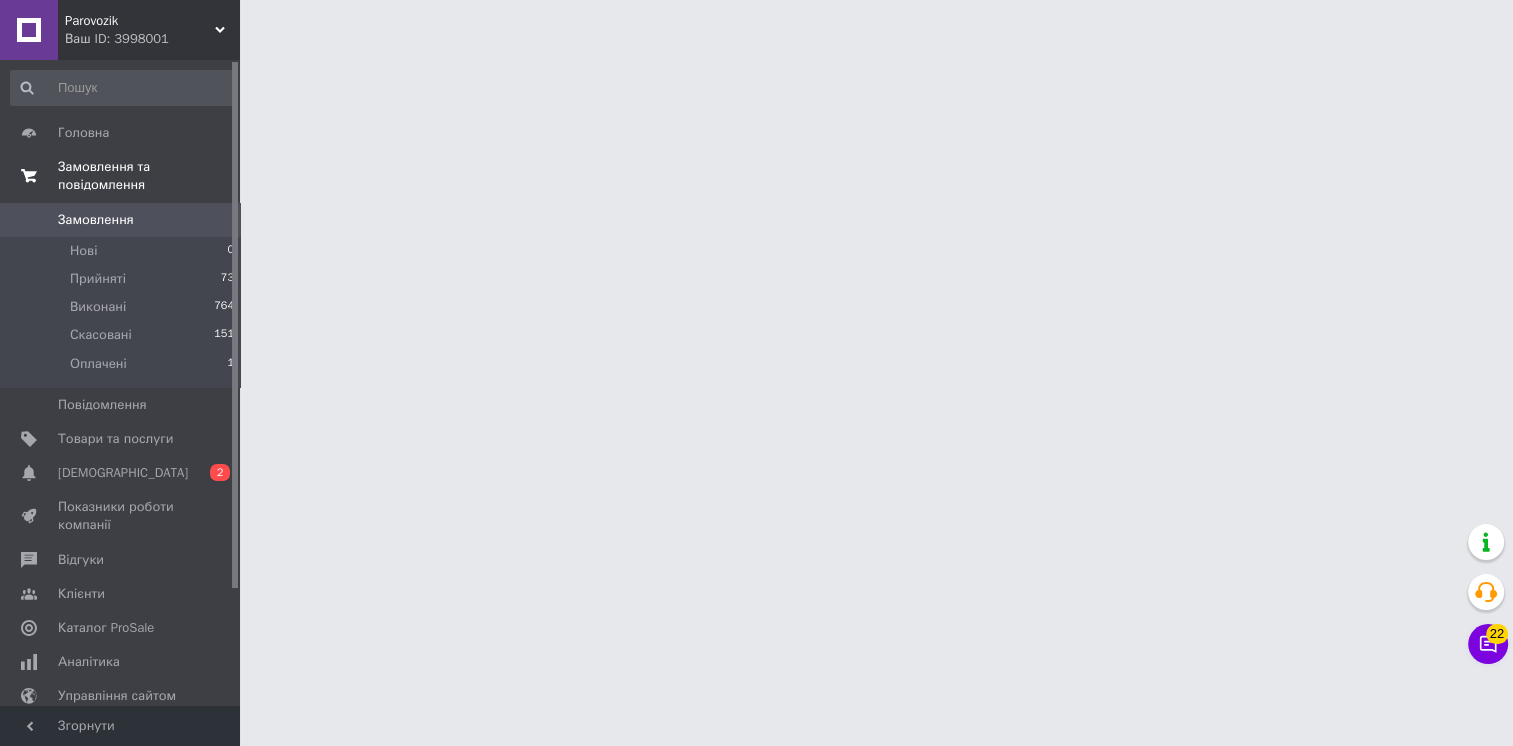 scroll, scrollTop: 0, scrollLeft: 0, axis: both 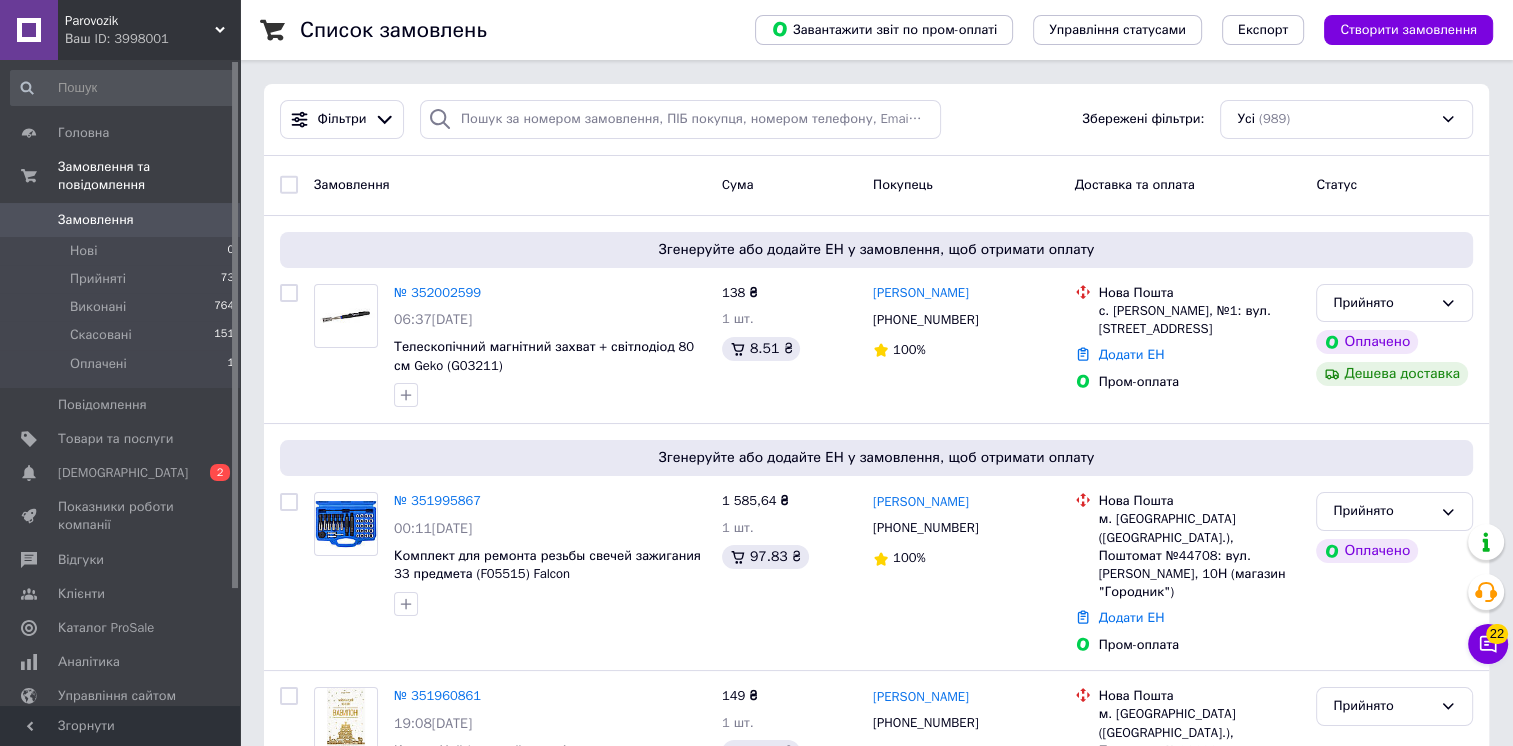 click on "Parovozik" at bounding box center [140, 21] 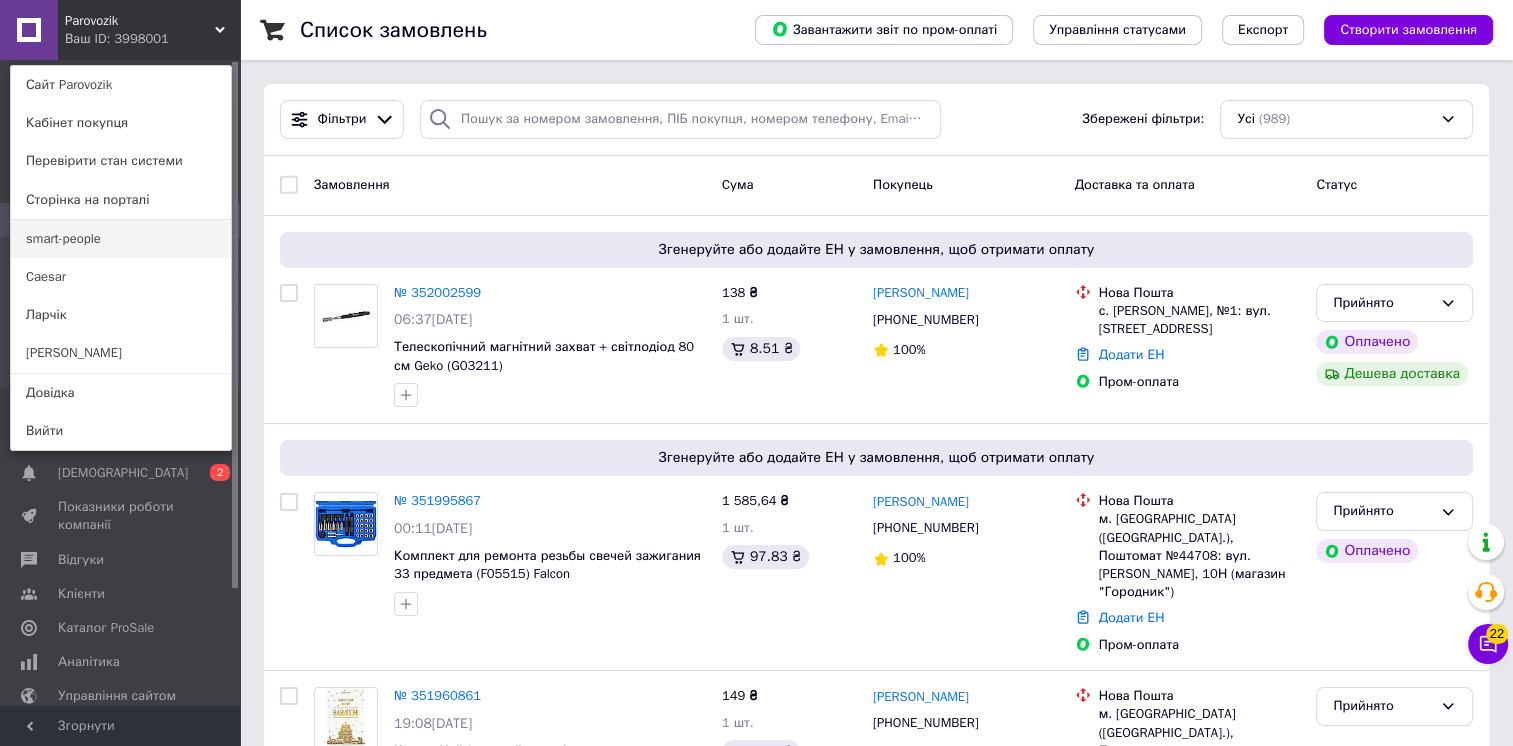 click on "smart-people" at bounding box center (121, 239) 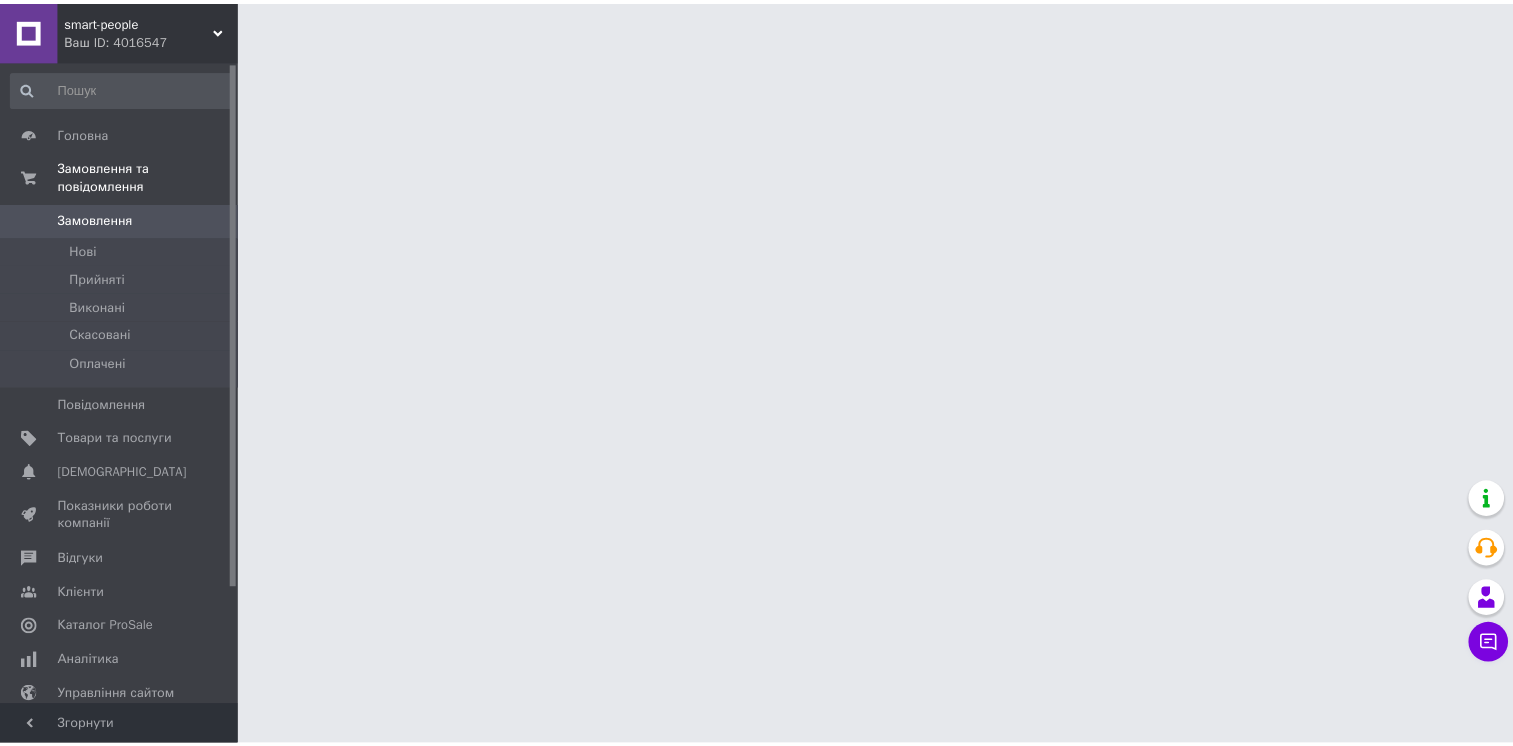 scroll, scrollTop: 0, scrollLeft: 0, axis: both 